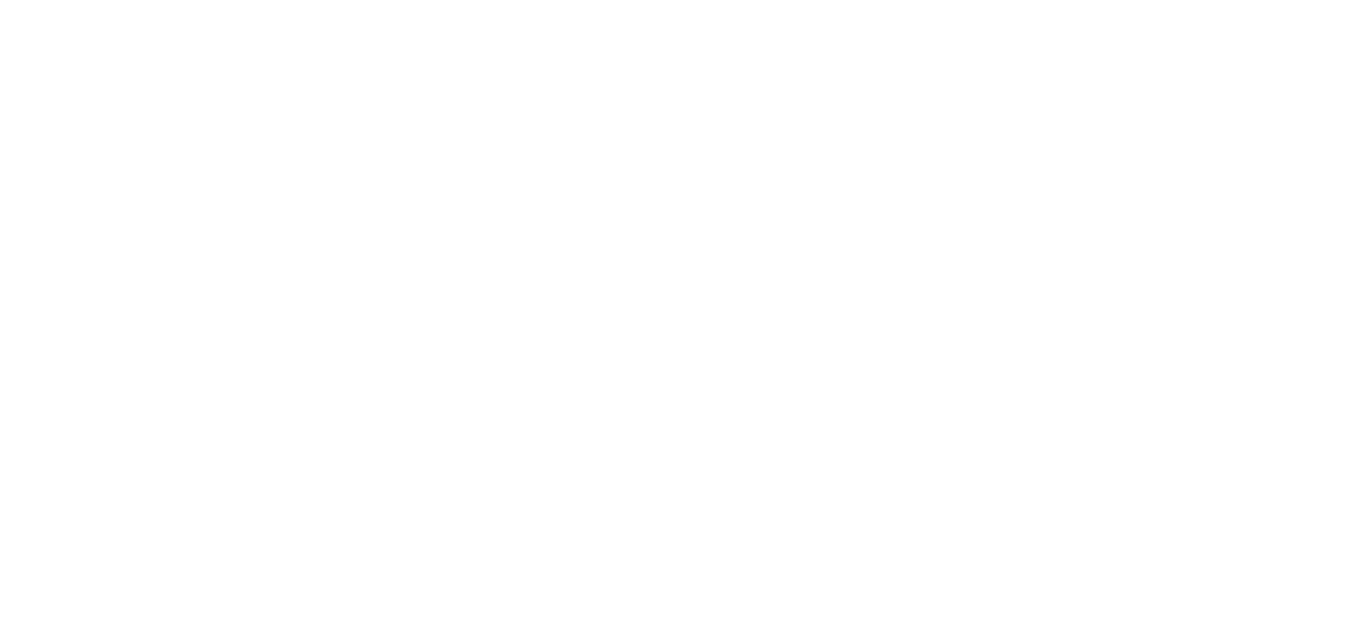 scroll, scrollTop: 0, scrollLeft: 0, axis: both 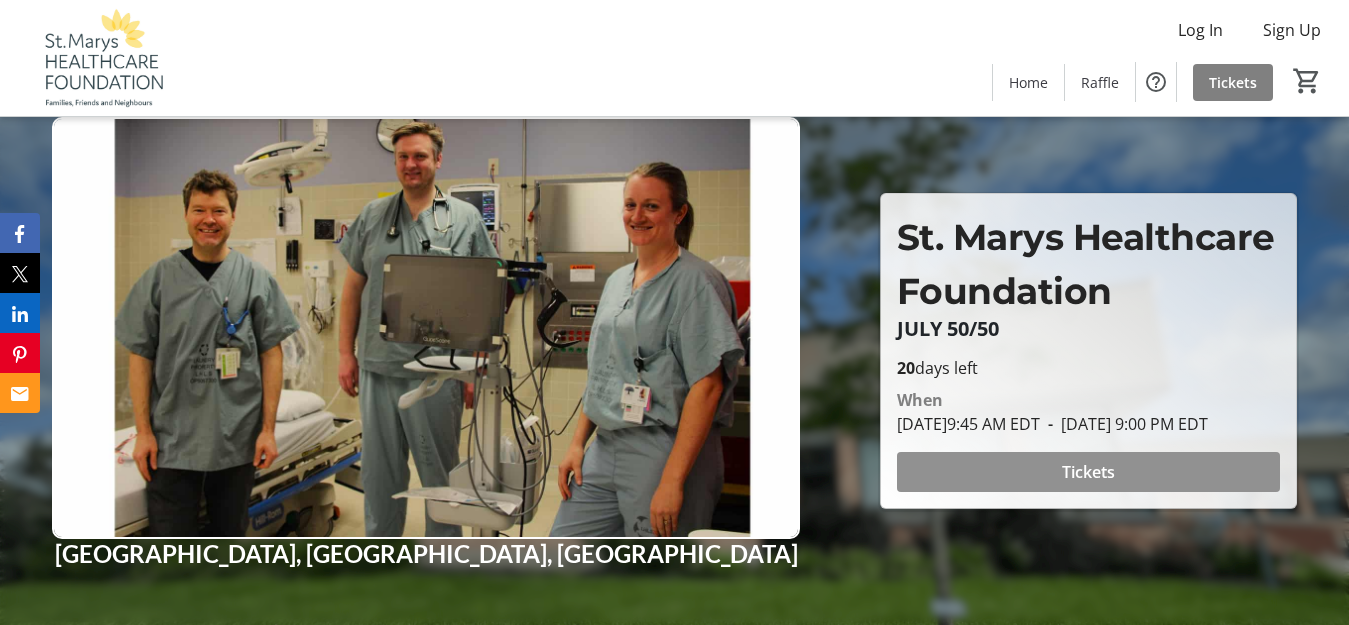 click on "Tickets" at bounding box center [1088, 472] 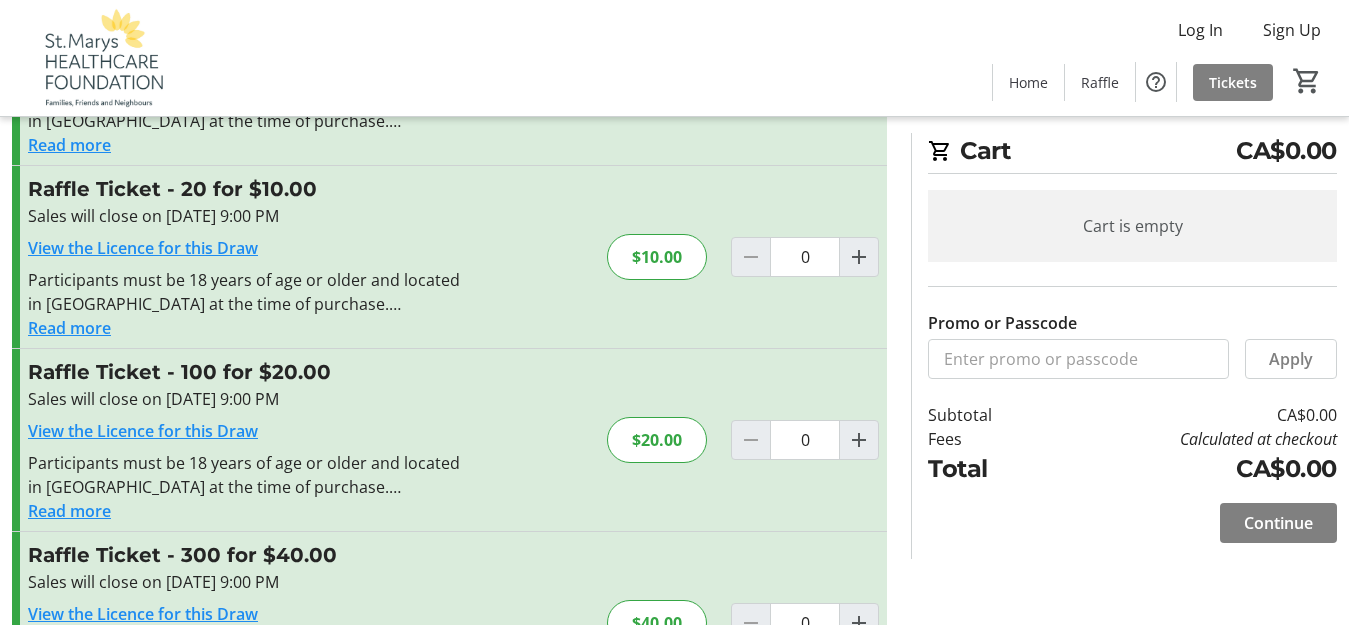 scroll, scrollTop: 200, scrollLeft: 0, axis: vertical 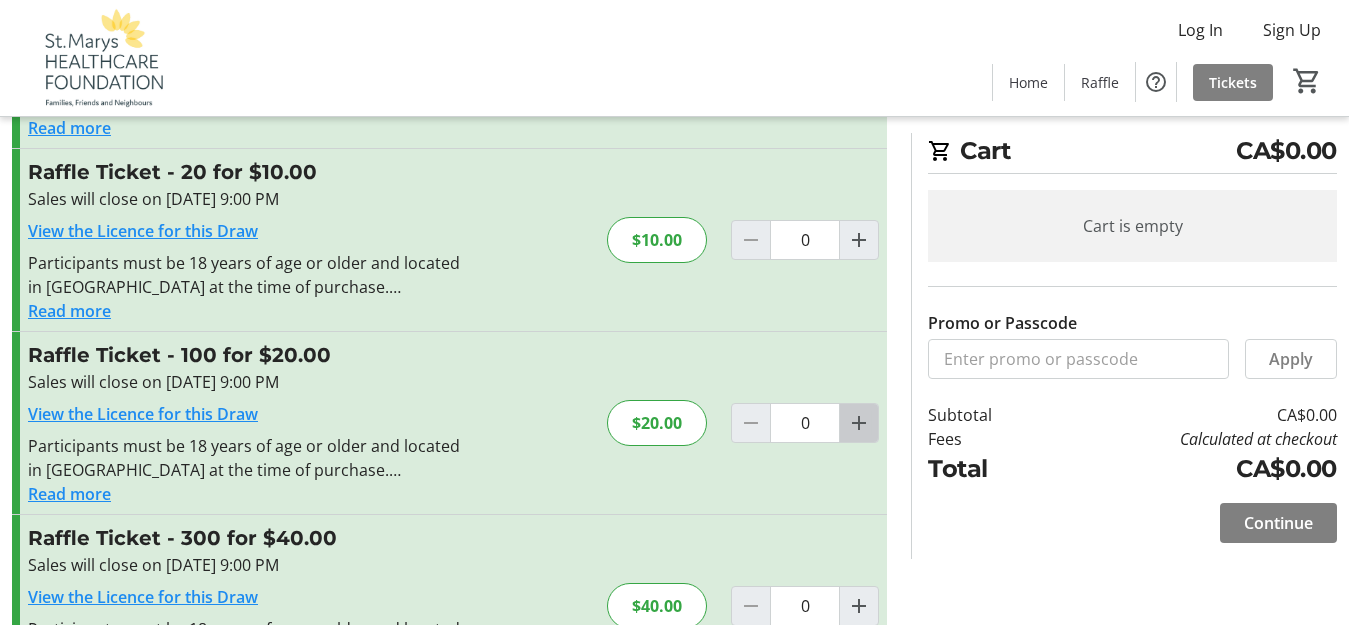 click 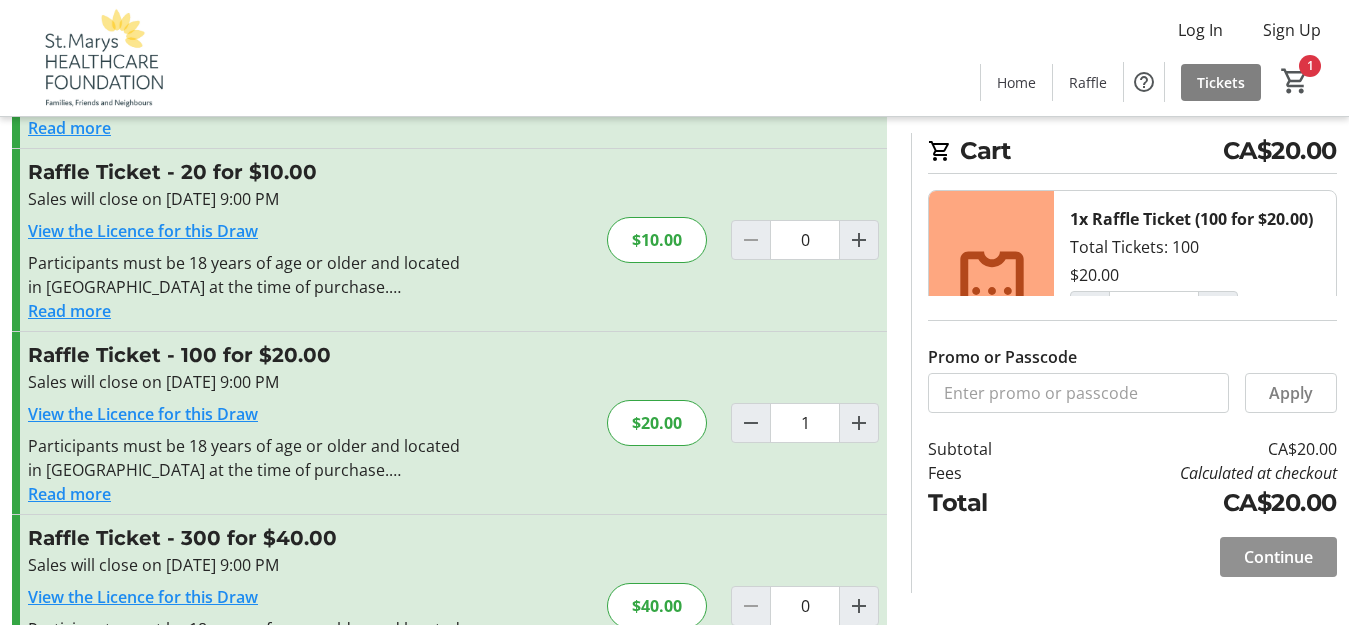 click on "Continue" 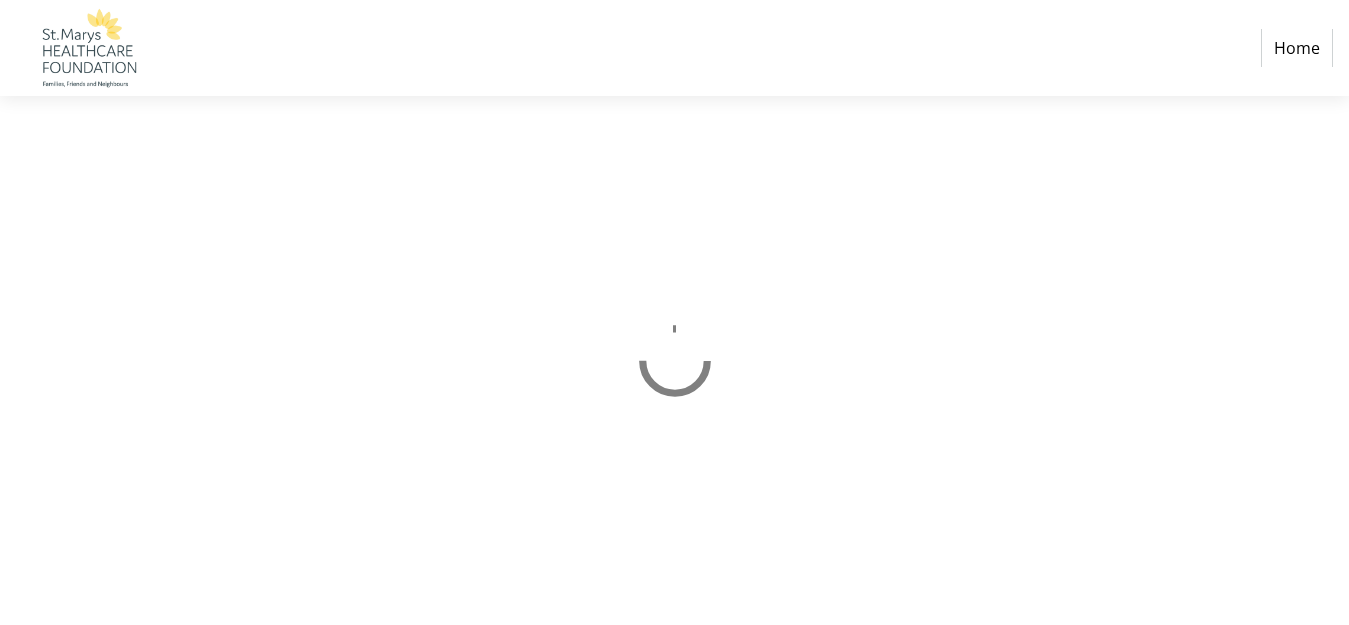 scroll, scrollTop: 0, scrollLeft: 0, axis: both 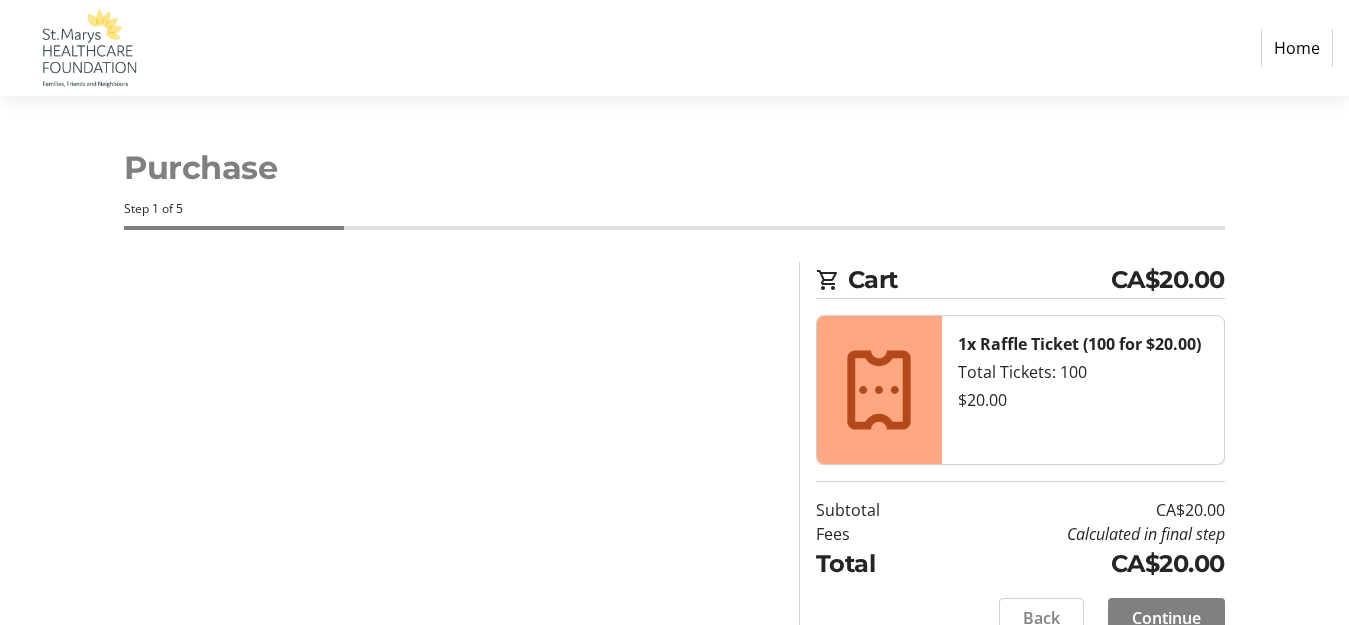 select on "CA" 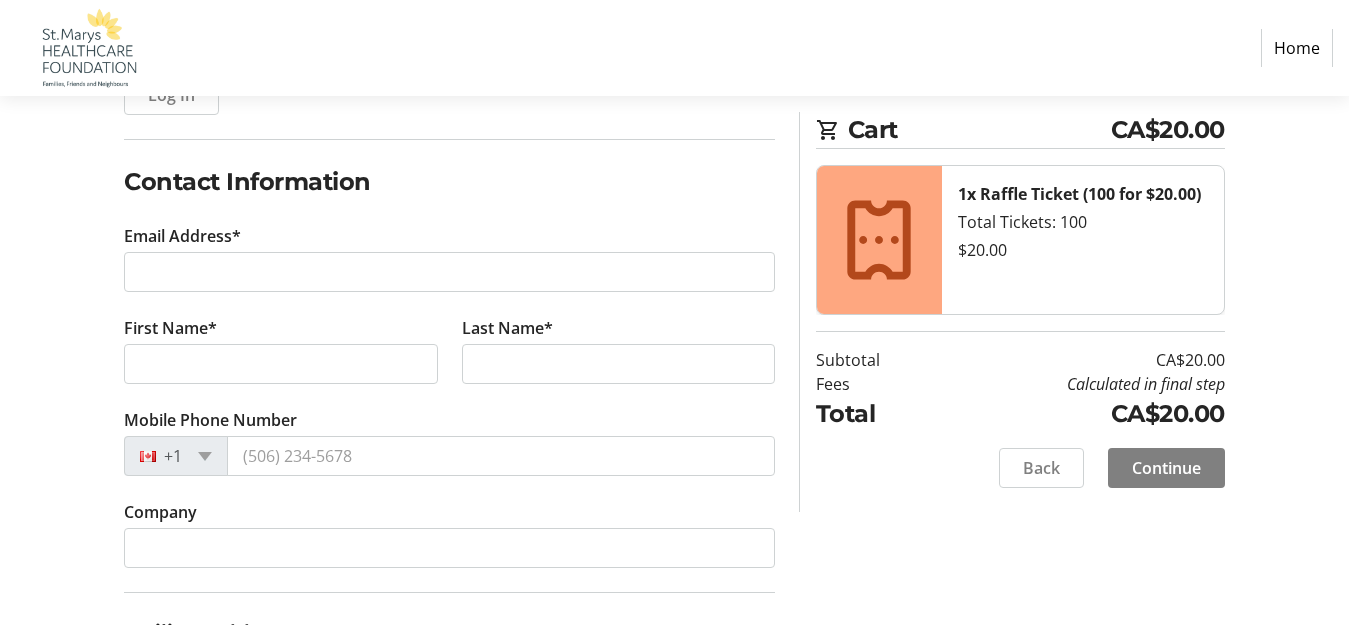 scroll, scrollTop: 300, scrollLeft: 0, axis: vertical 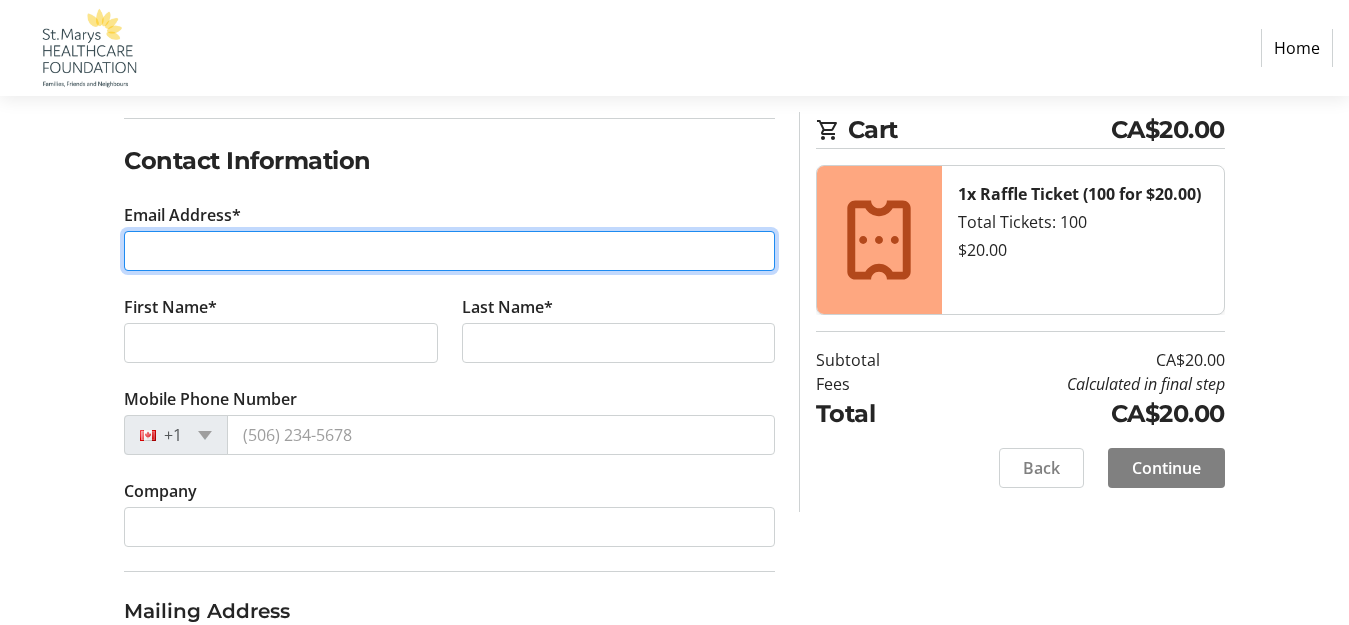 click on "Email Address*" at bounding box center (449, 251) 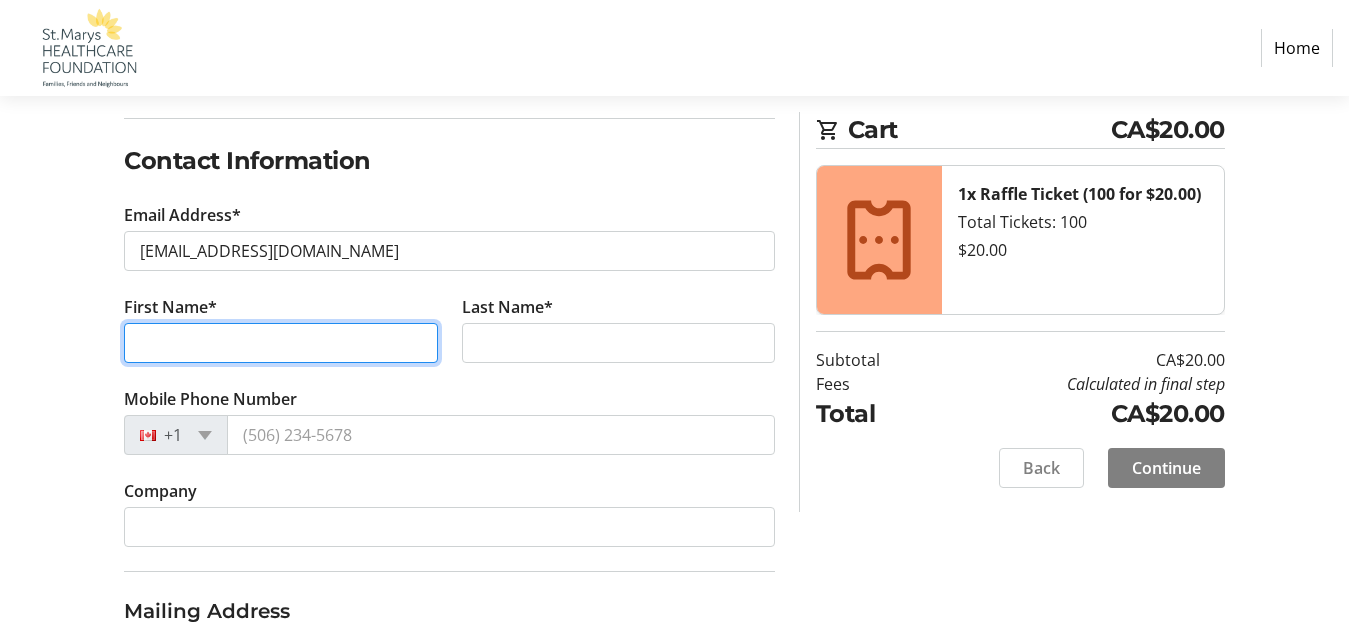 type on "[PERSON_NAME]" 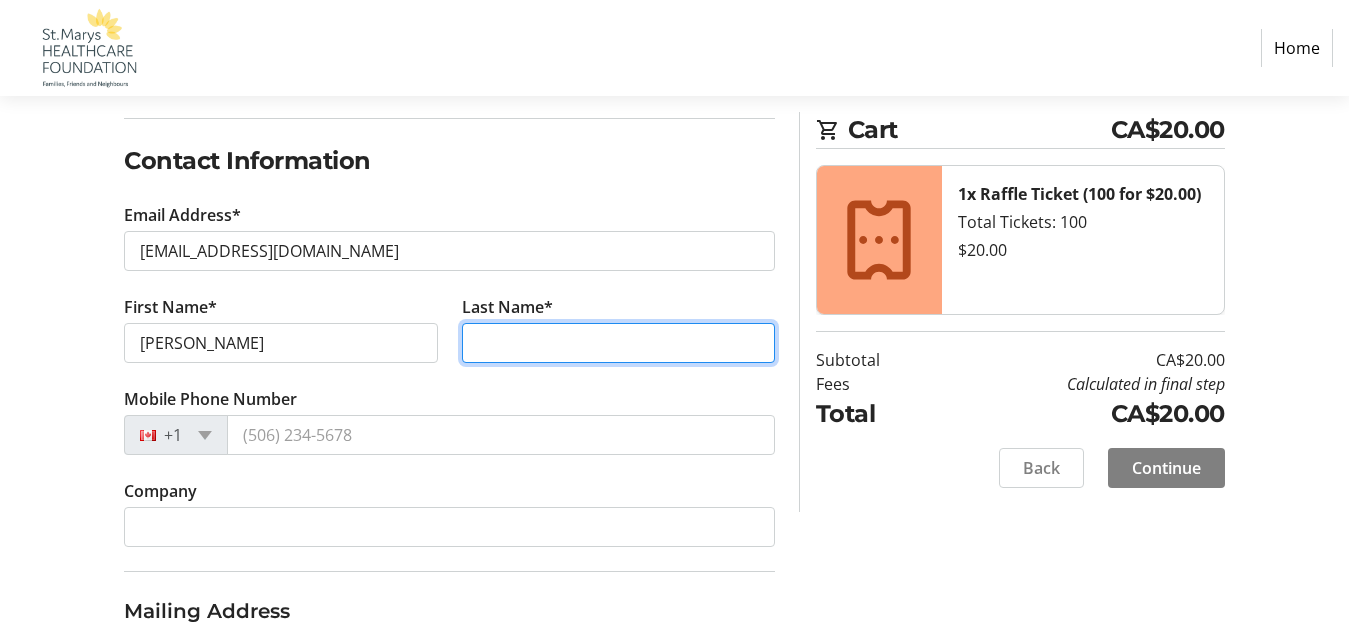 type on "Ballantyne" 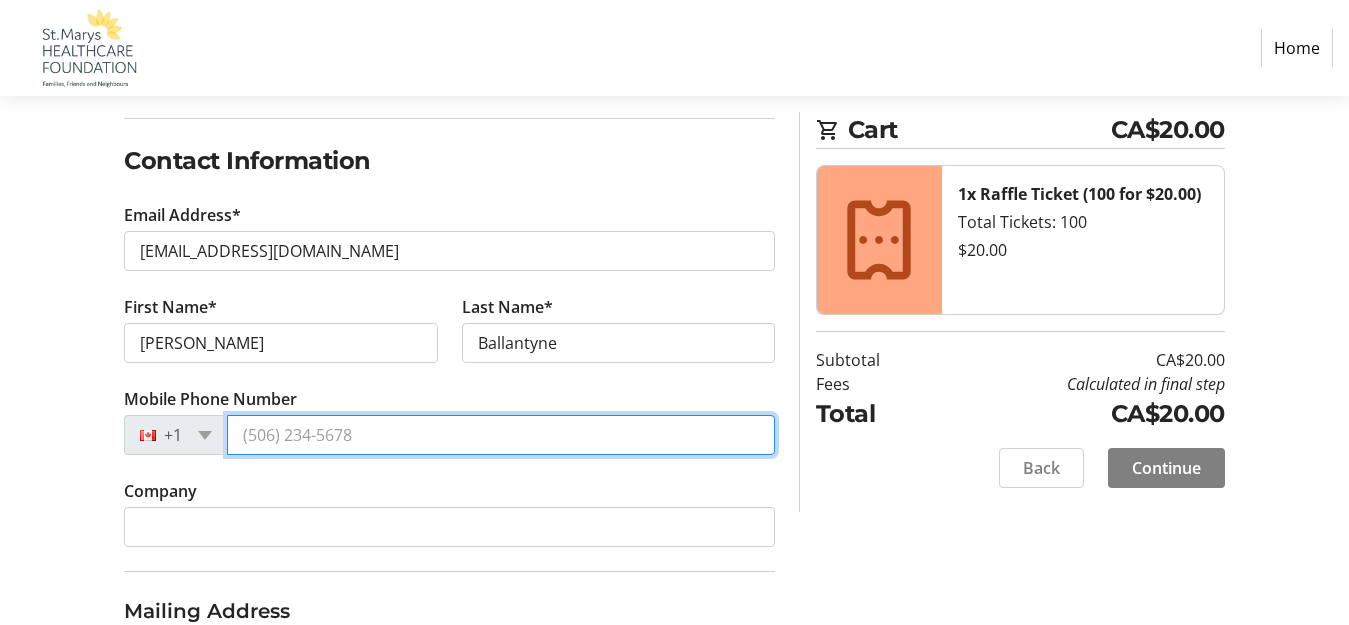type on "2268802204" 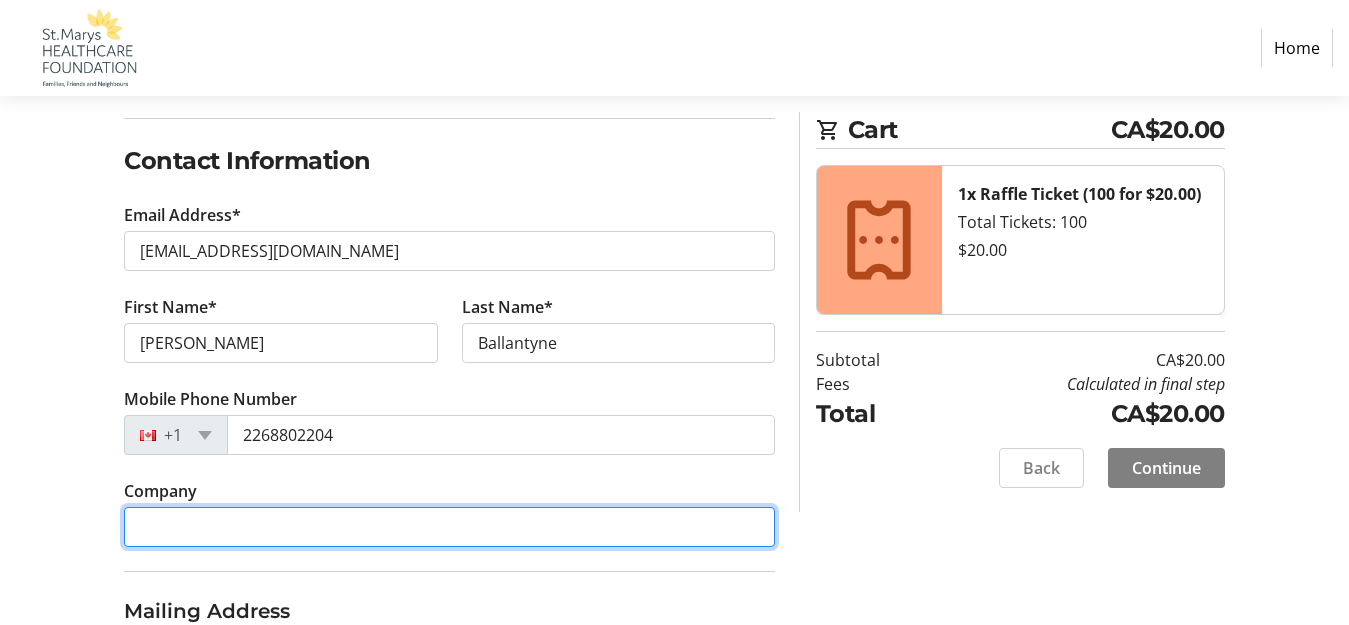 type on "Trouw Nutrition  Shur Gain  St.Marys, Ont." 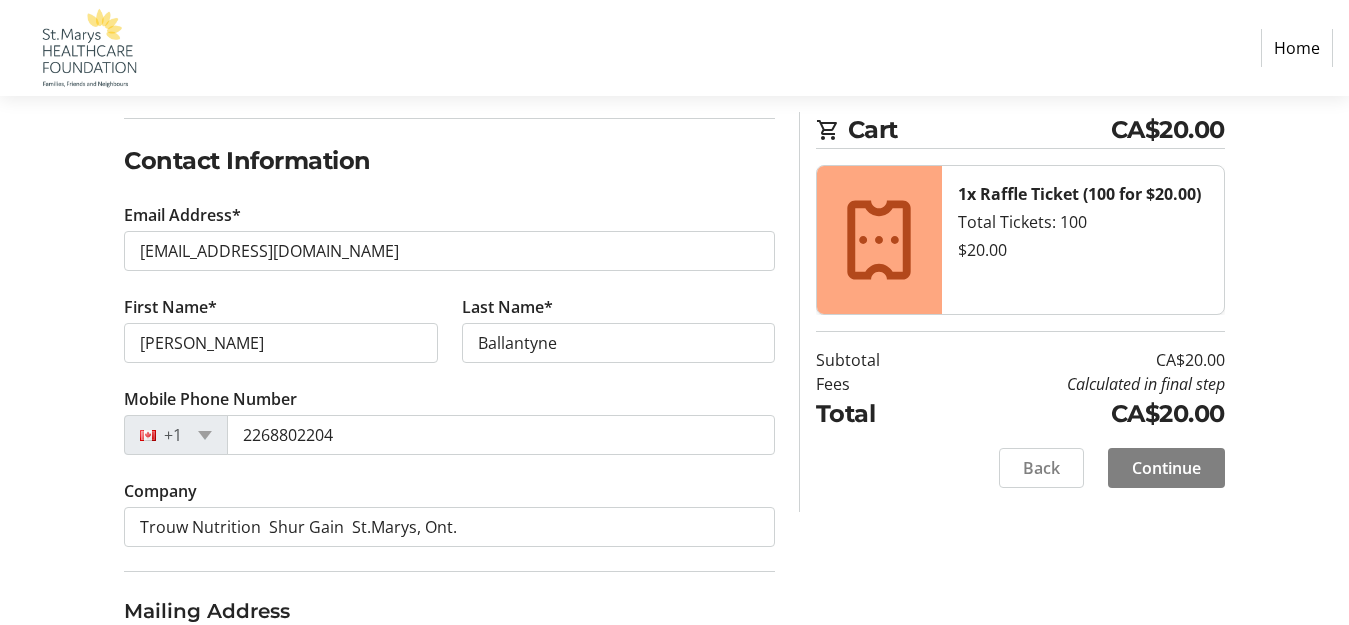 type on "PO BOX  2106" 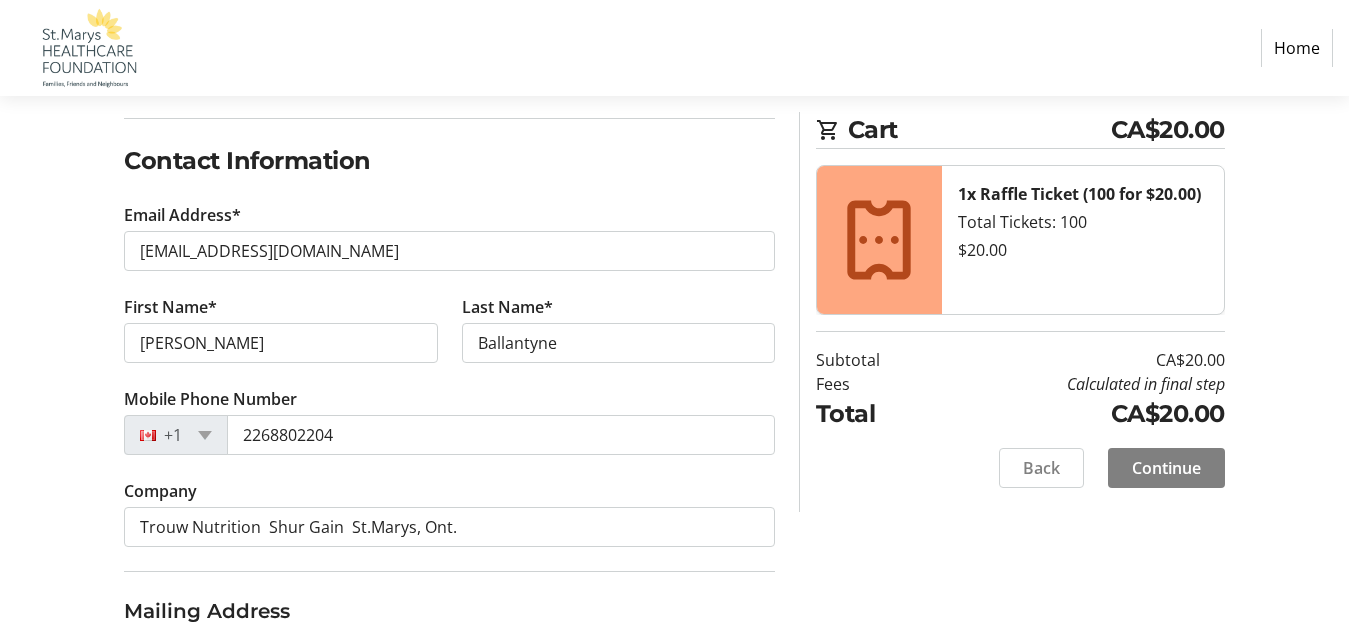 type on "St.Marys" 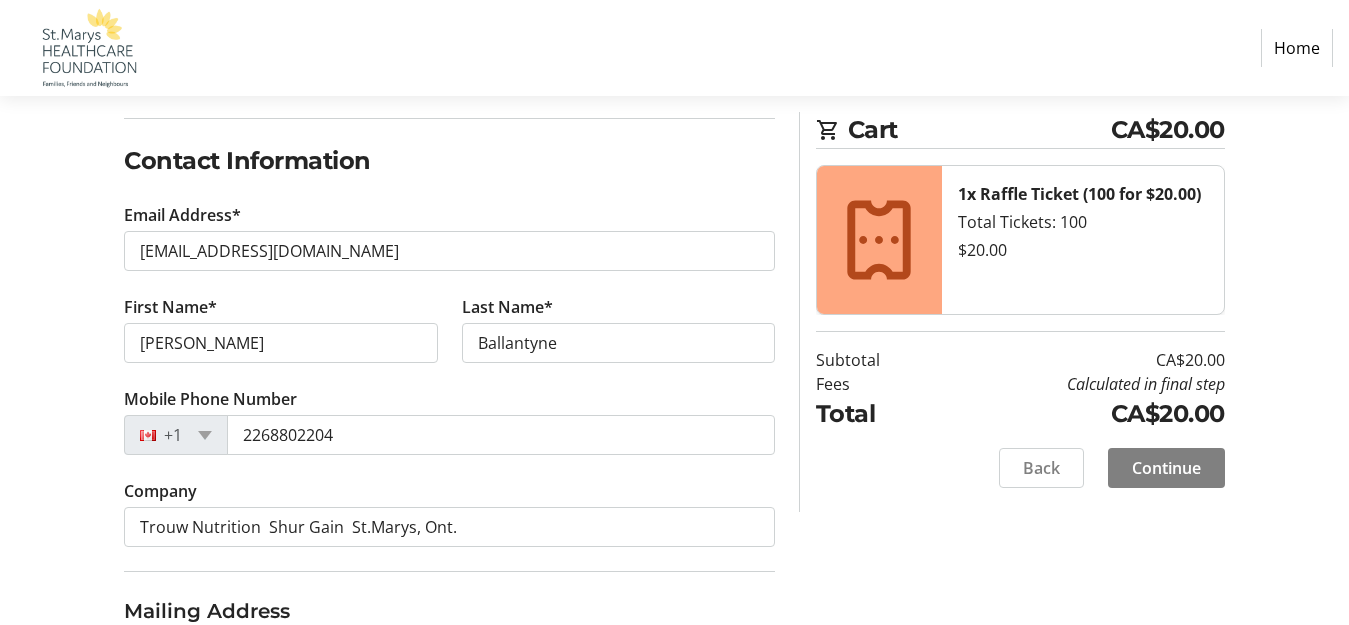 select on "ON" 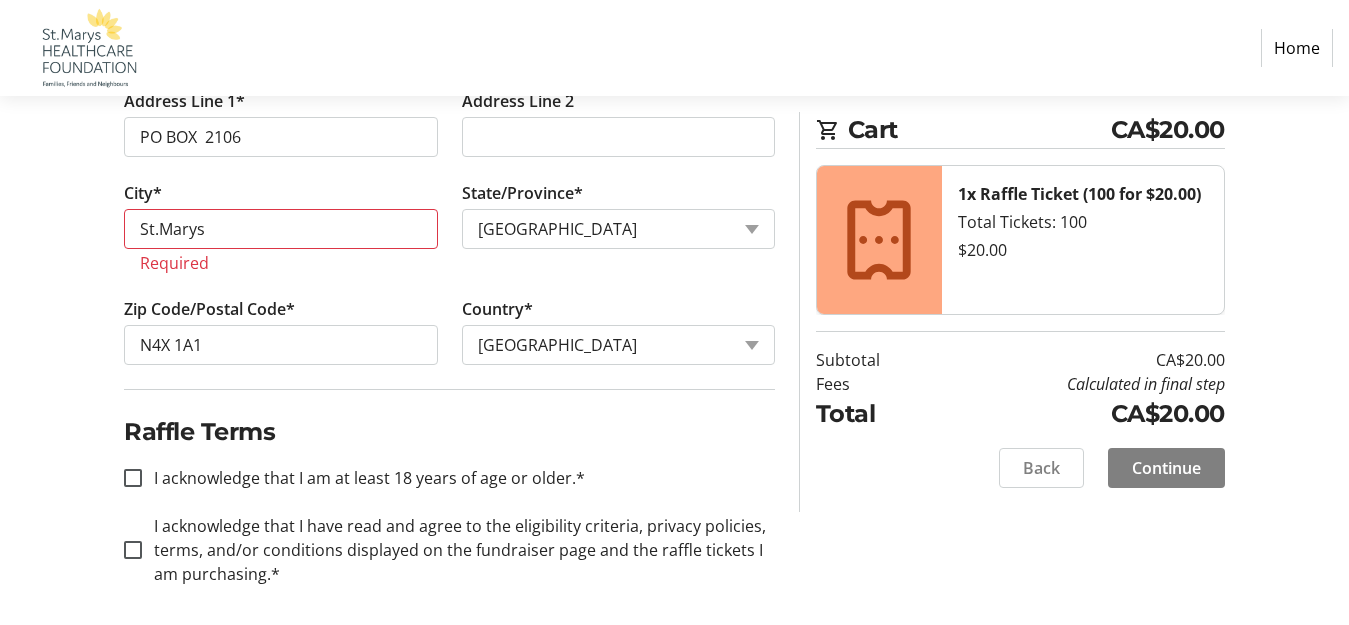 scroll, scrollTop: 854, scrollLeft: 0, axis: vertical 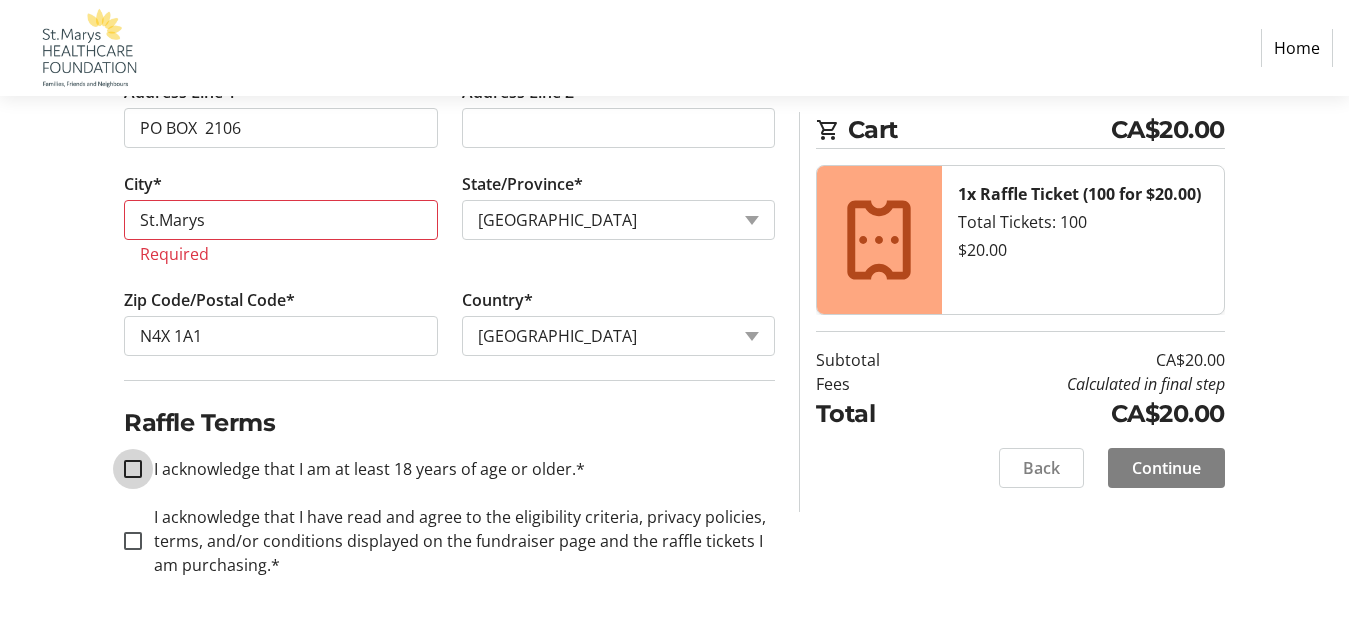 click on "I acknowledge that I am at least 18 years of age or older.*" at bounding box center [133, 469] 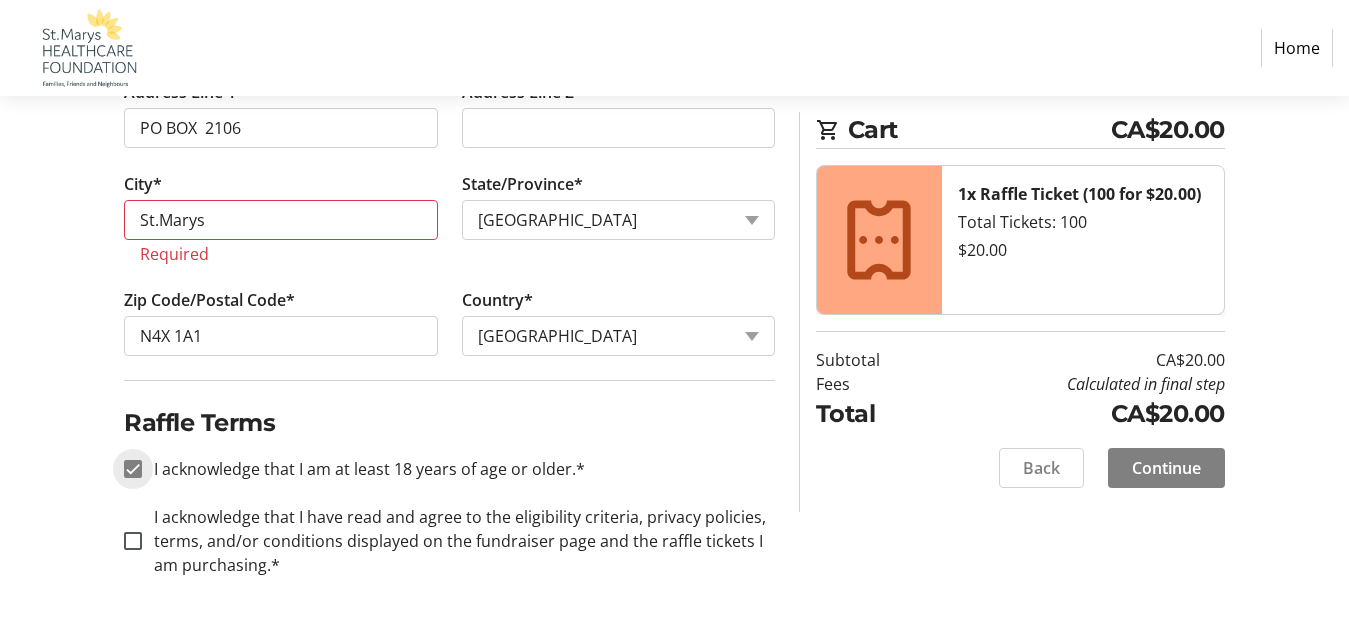 checkbox on "true" 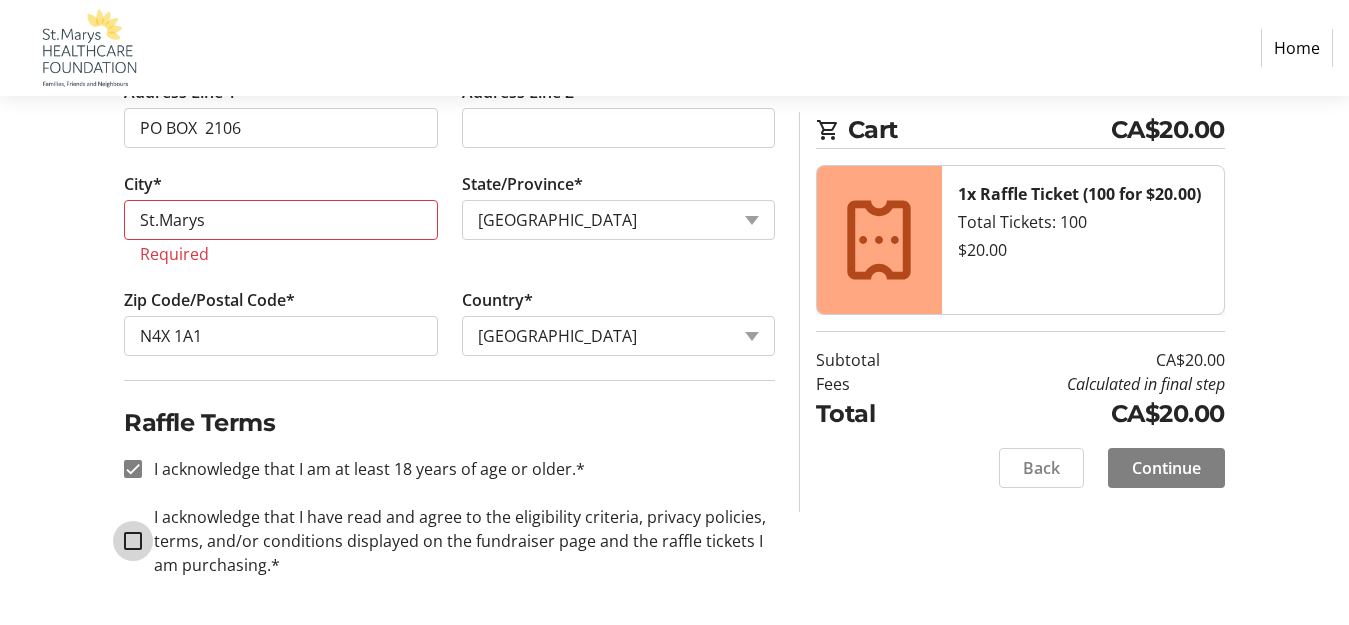 click on "I acknowledge that I have read and agree to the eligibility criteria, privacy policies, terms,
and/or conditions displayed on the fundraiser page and the raffle tickets I am purchasing.*" at bounding box center (133, 541) 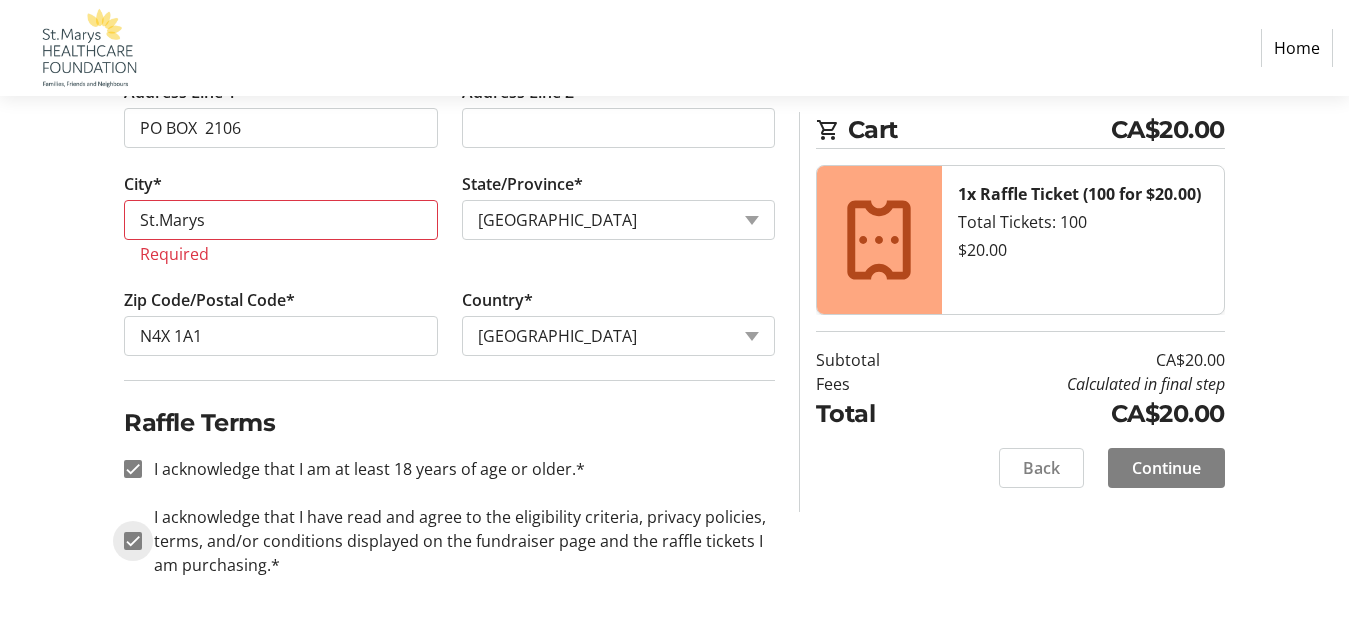 checkbox on "true" 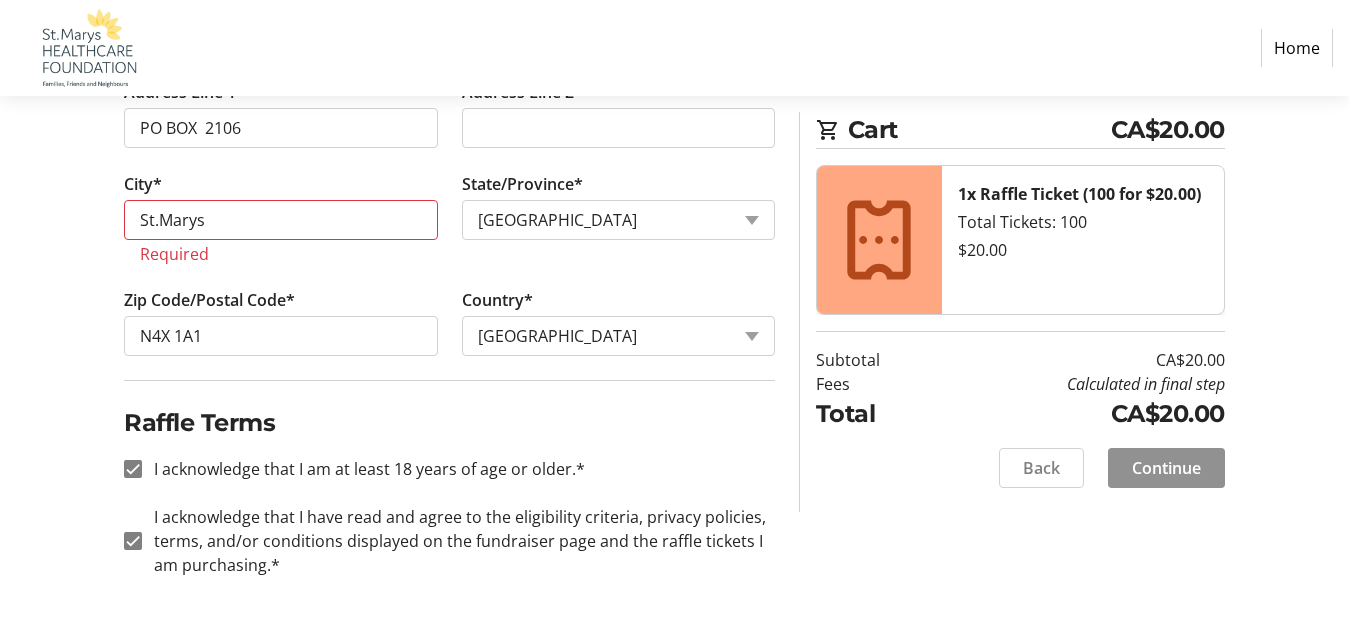 click on "Continue" 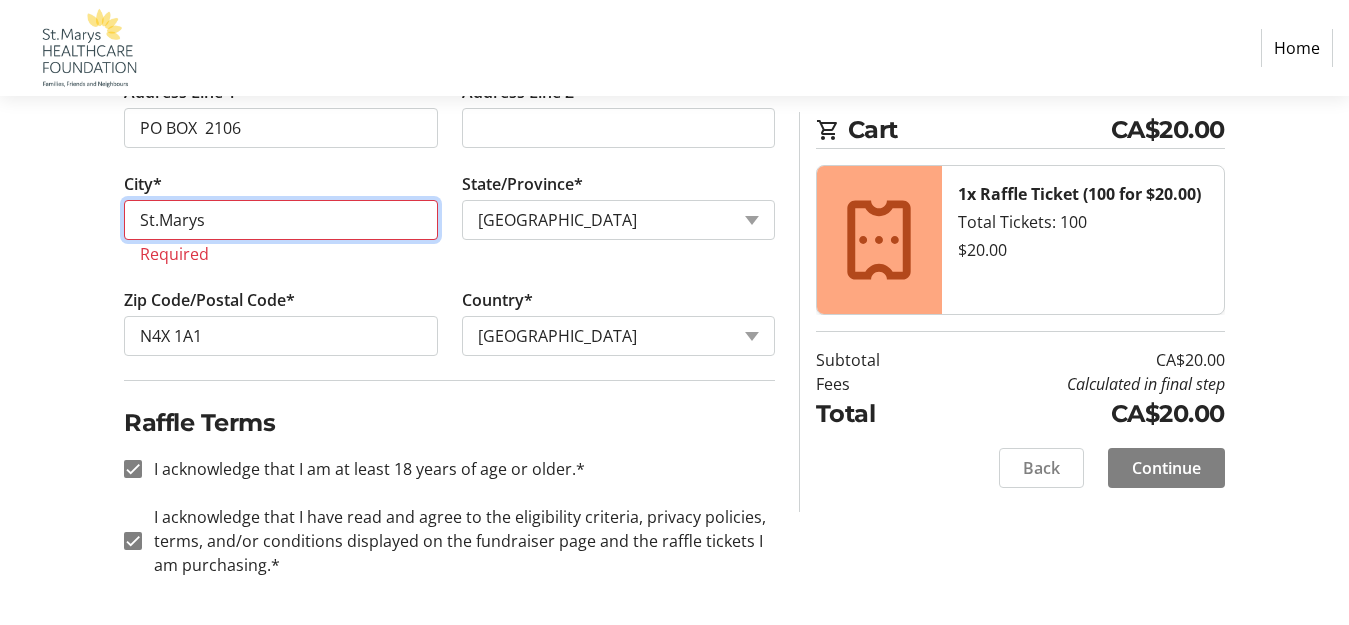 click on "St.Marys" at bounding box center (280, 220) 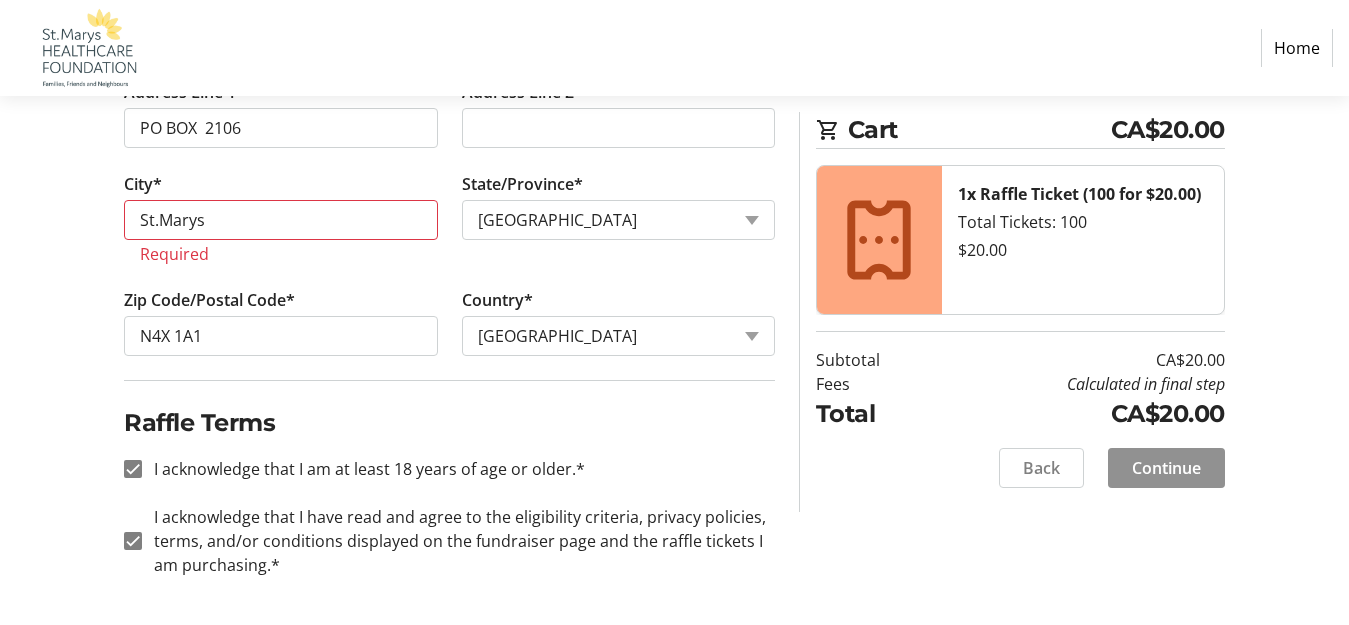 click on "Continue" 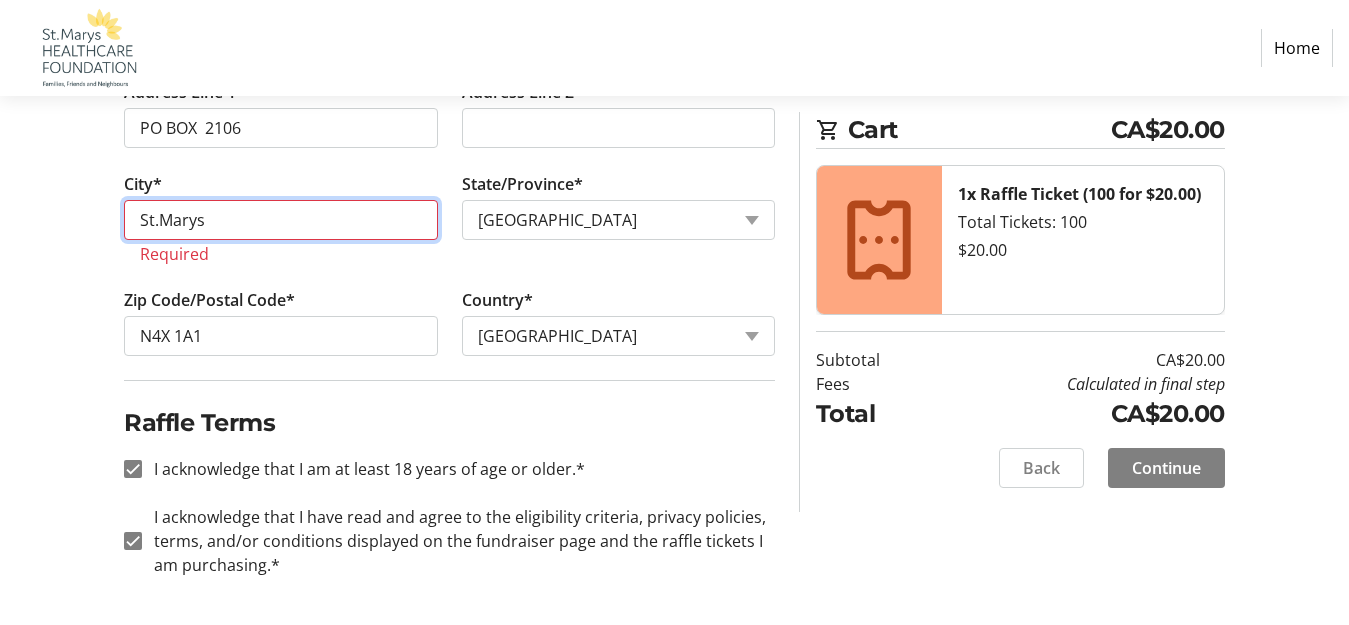 click on "St.Marys" at bounding box center (280, 220) 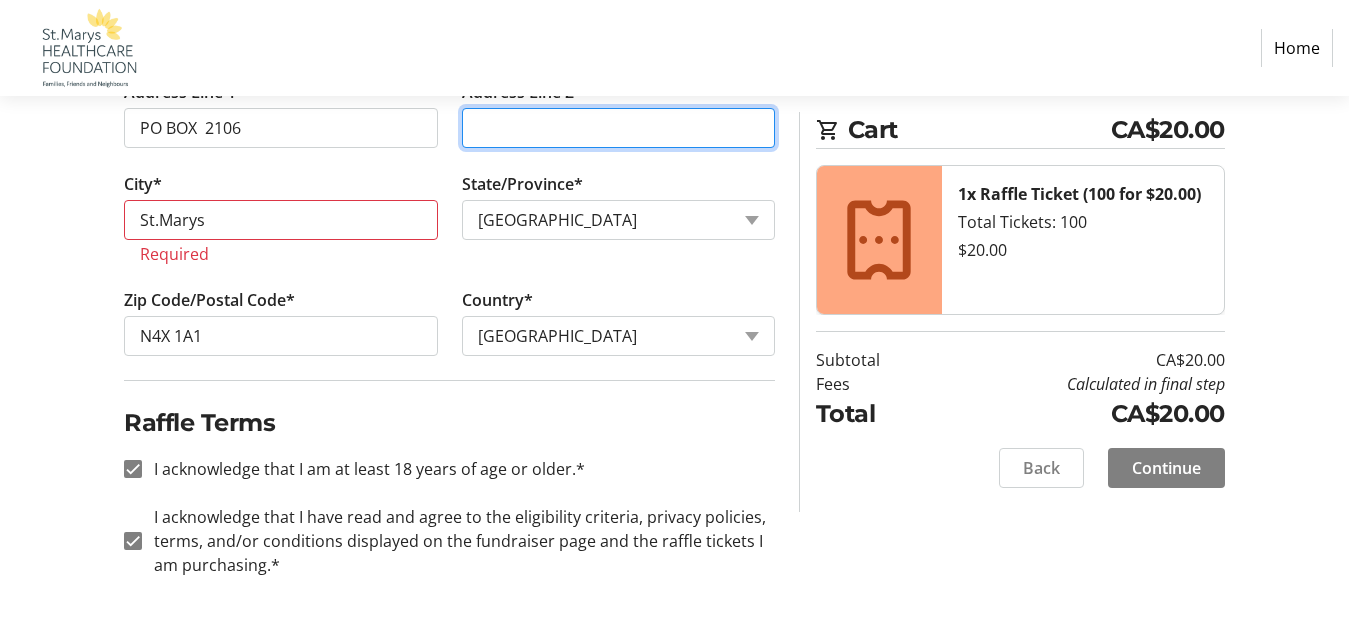 type on "[STREET_ADDRESS][PERSON_NAME]" 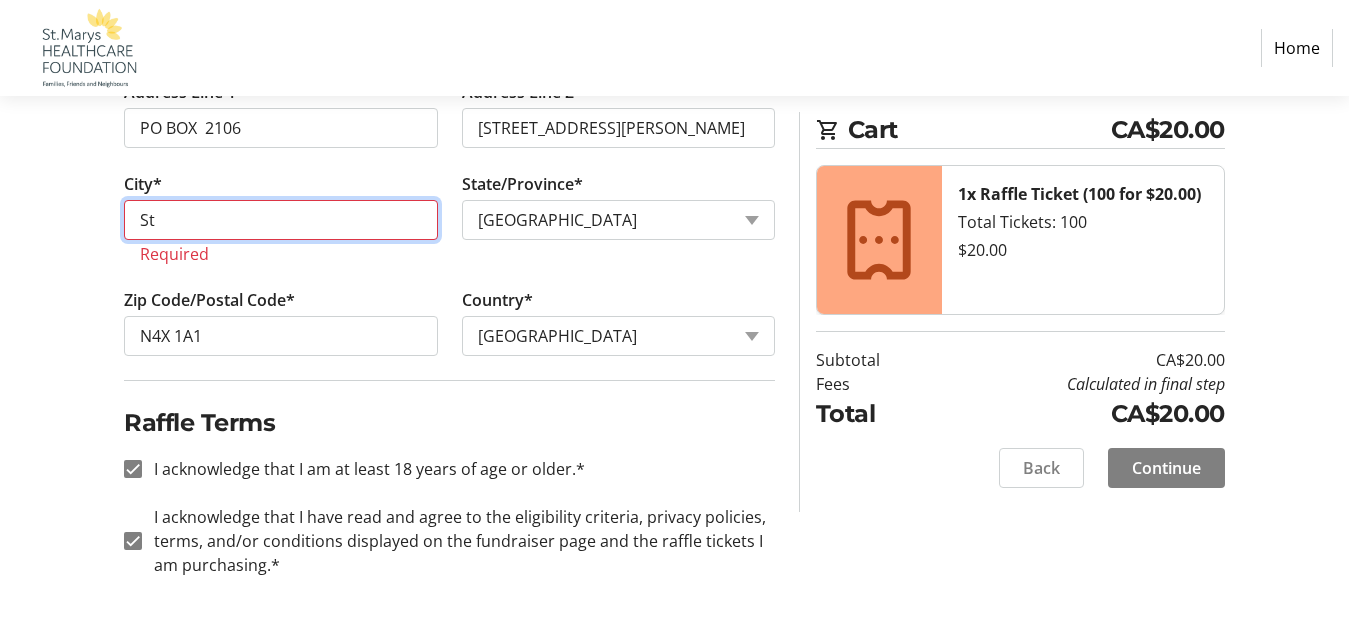 type on "S" 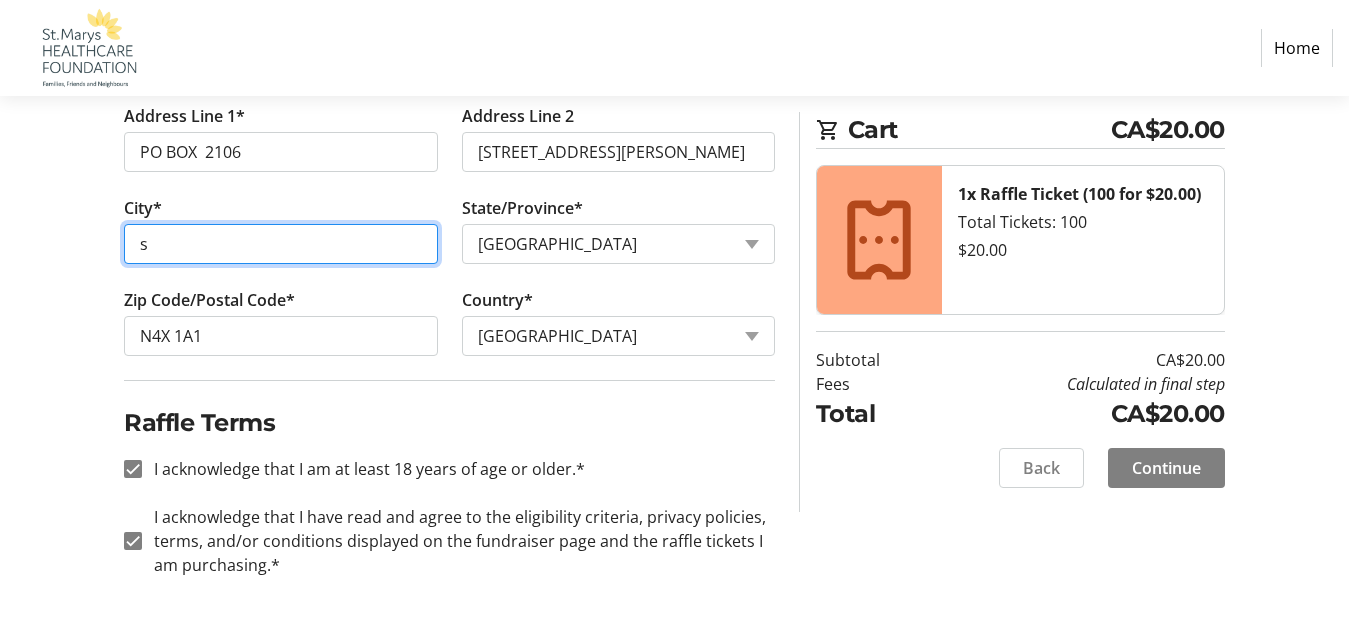 scroll, scrollTop: 830, scrollLeft: 0, axis: vertical 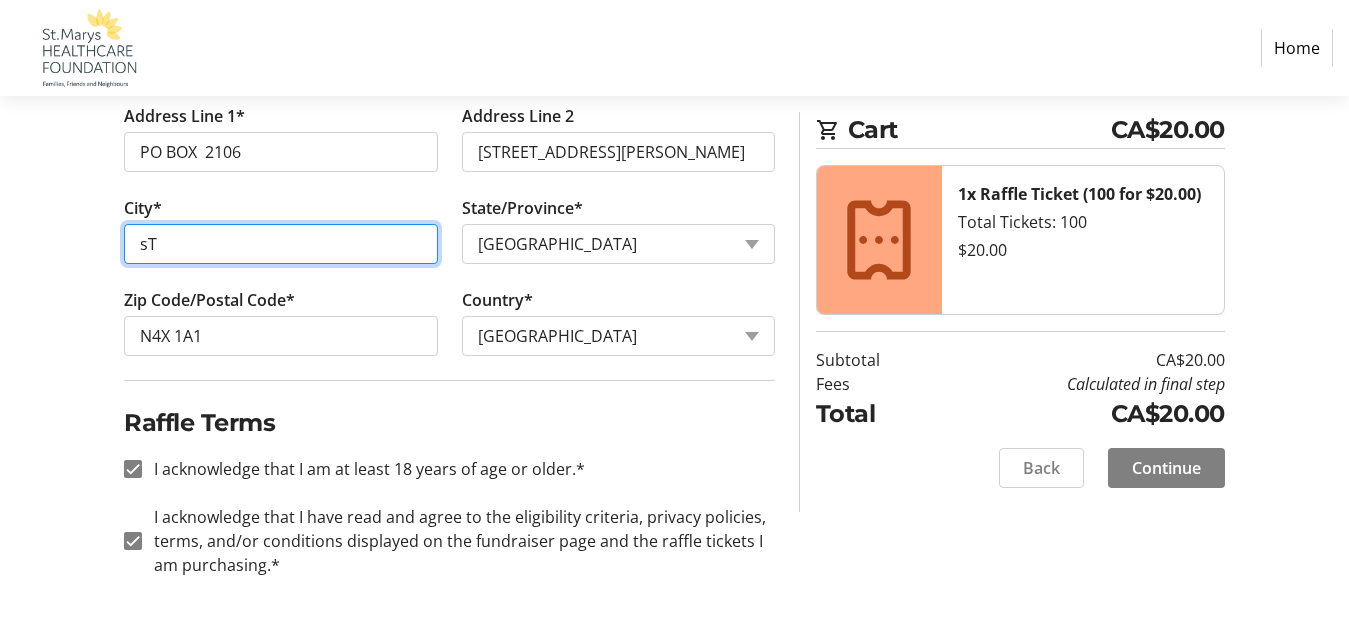 type on "s" 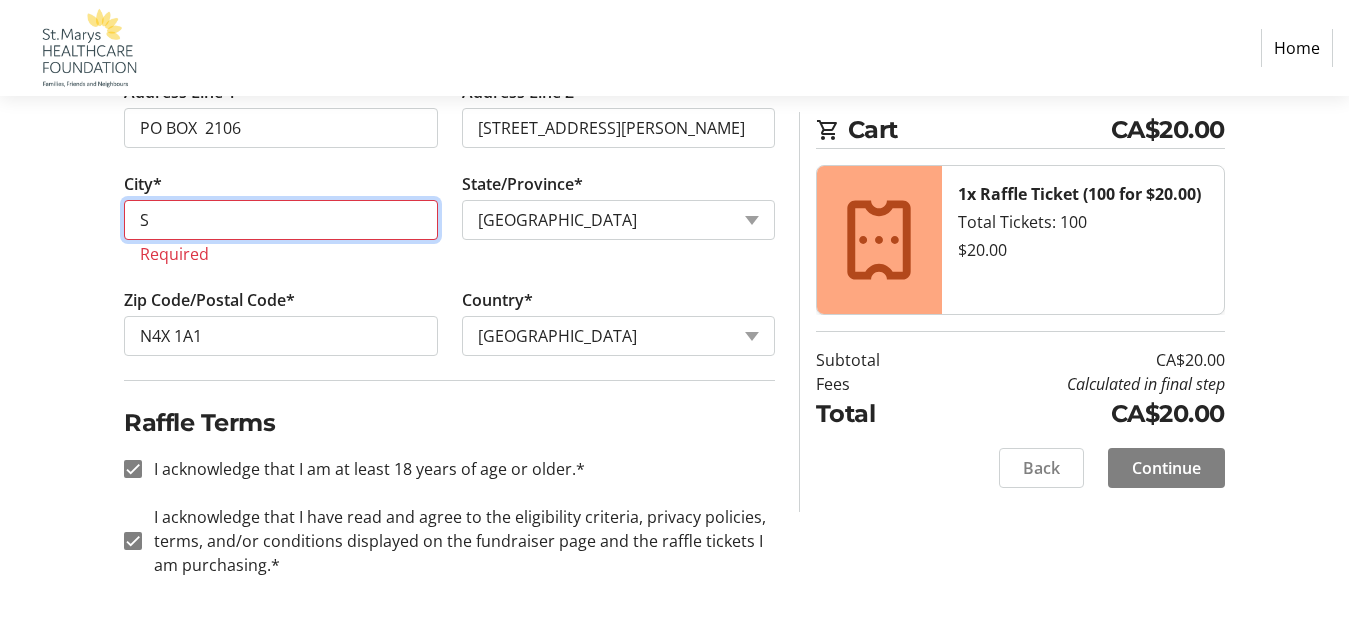 scroll, scrollTop: 830, scrollLeft: 0, axis: vertical 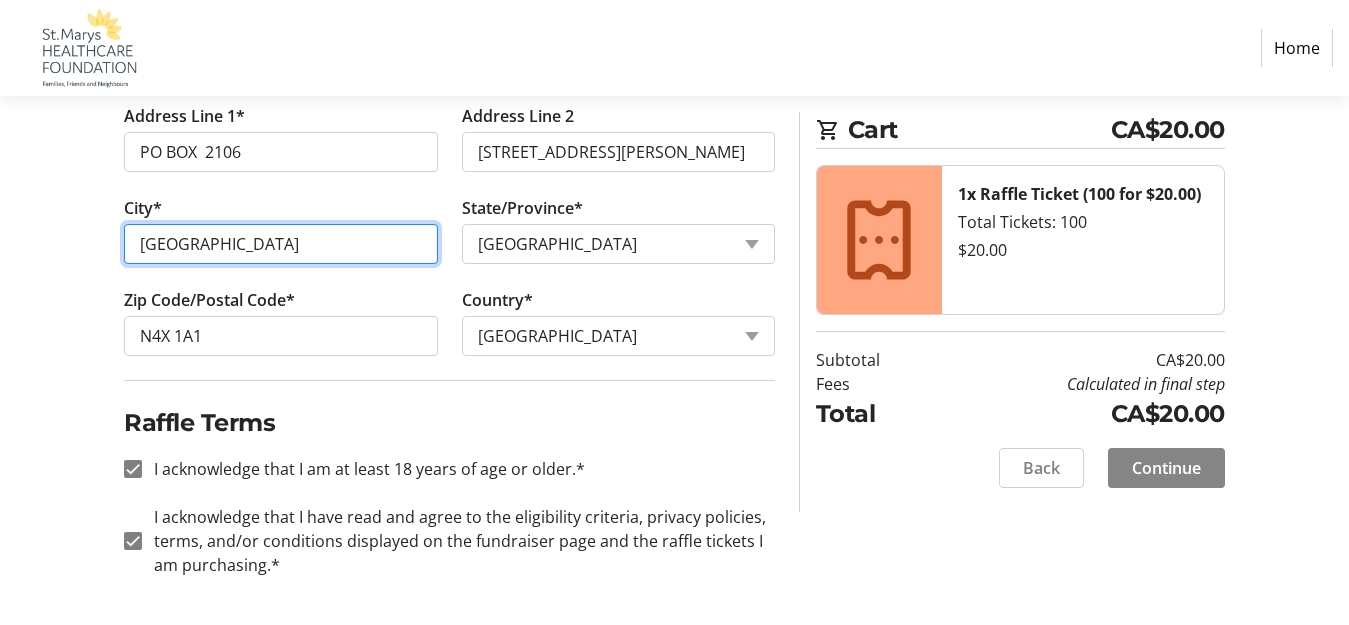 type on "[GEOGRAPHIC_DATA]" 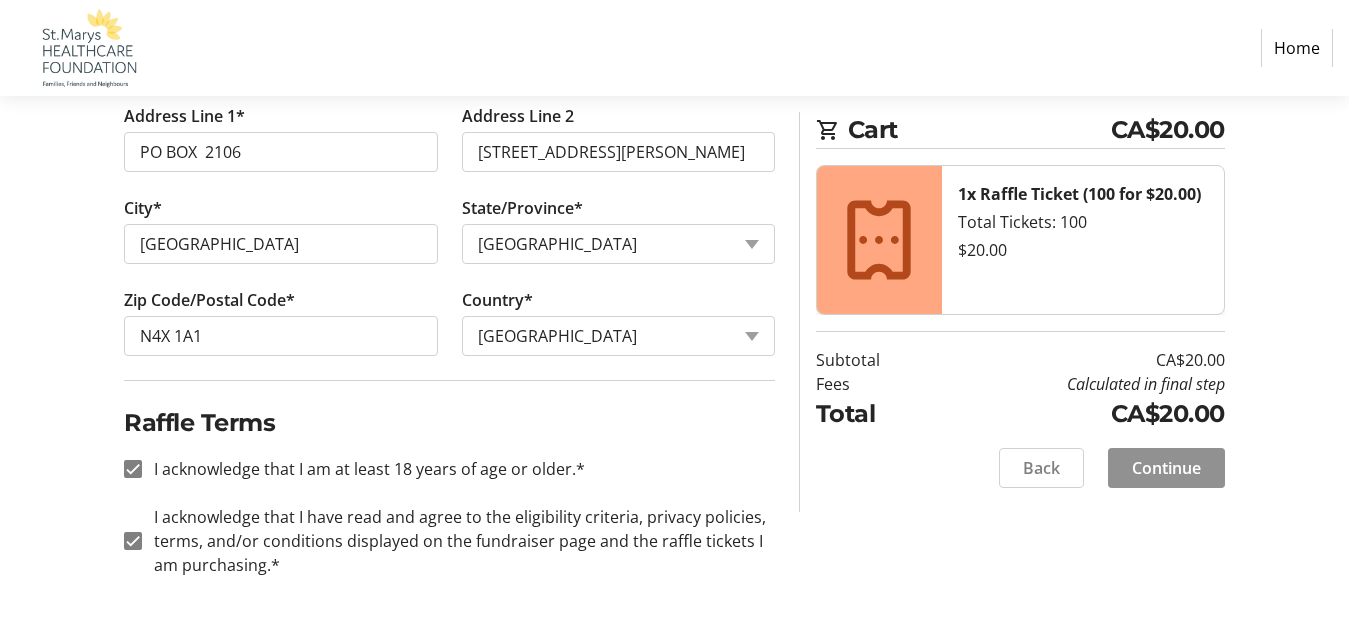 click on "Continue" 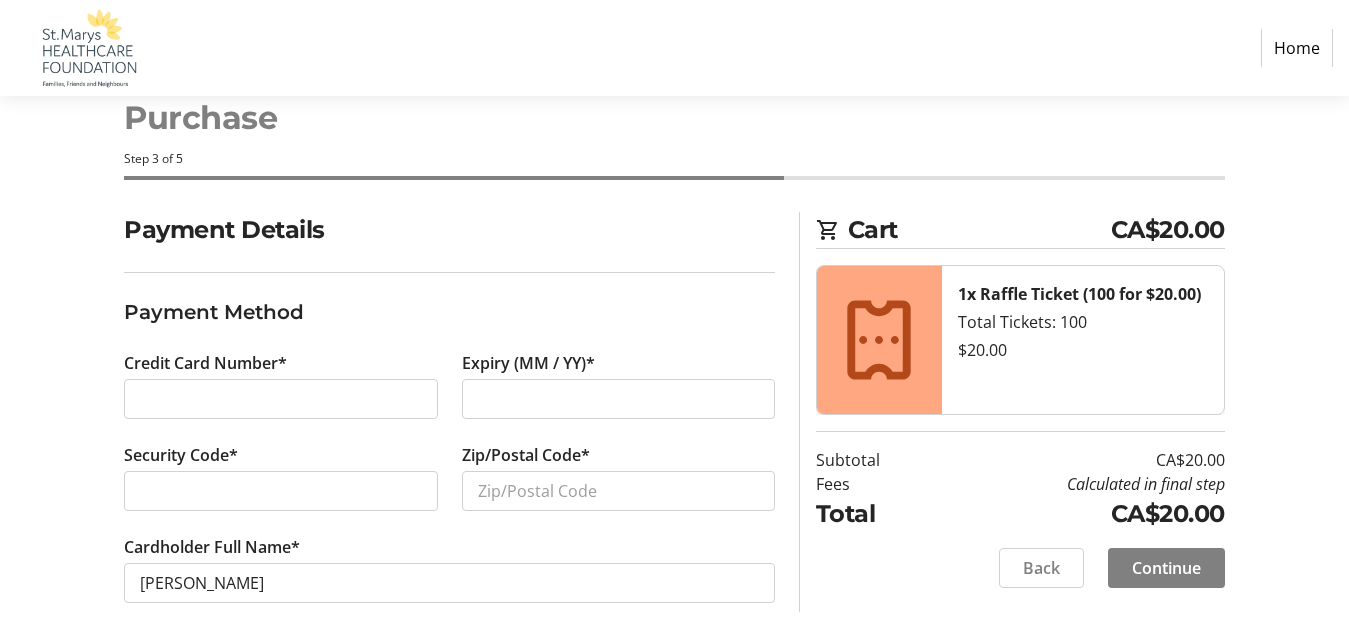 scroll, scrollTop: 76, scrollLeft: 0, axis: vertical 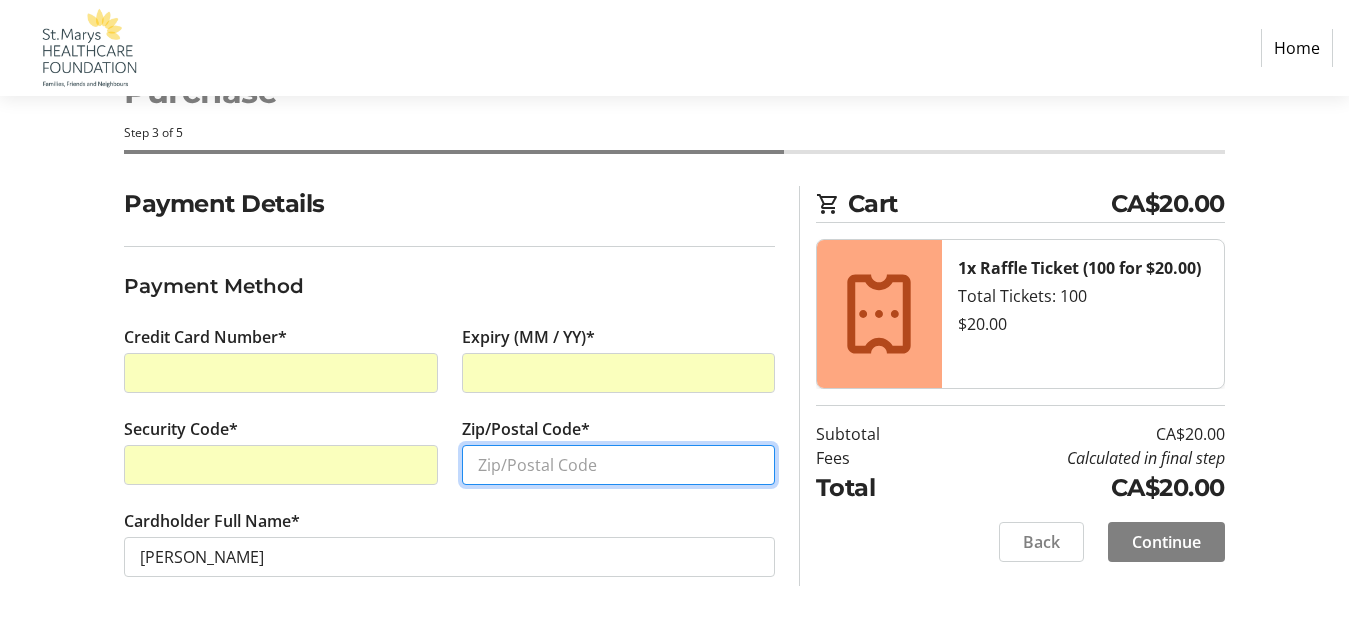 click on "Zip/Postal Code*" at bounding box center [618, 465] 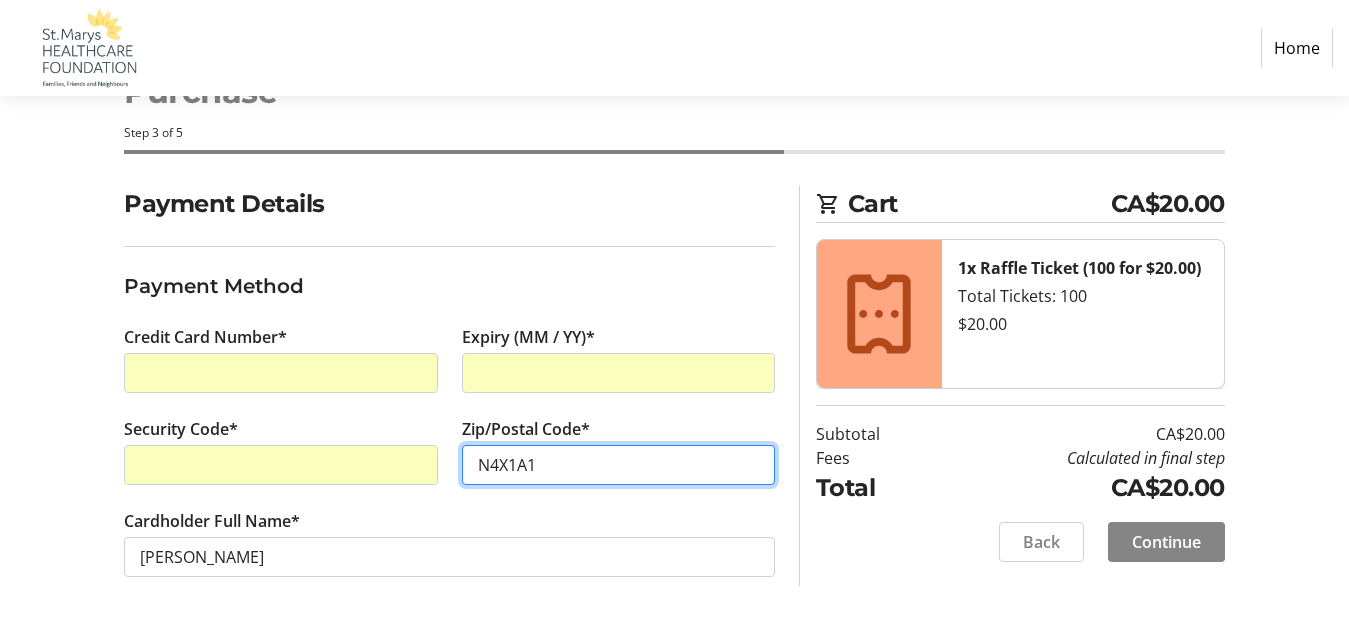 type on "N4X1A1" 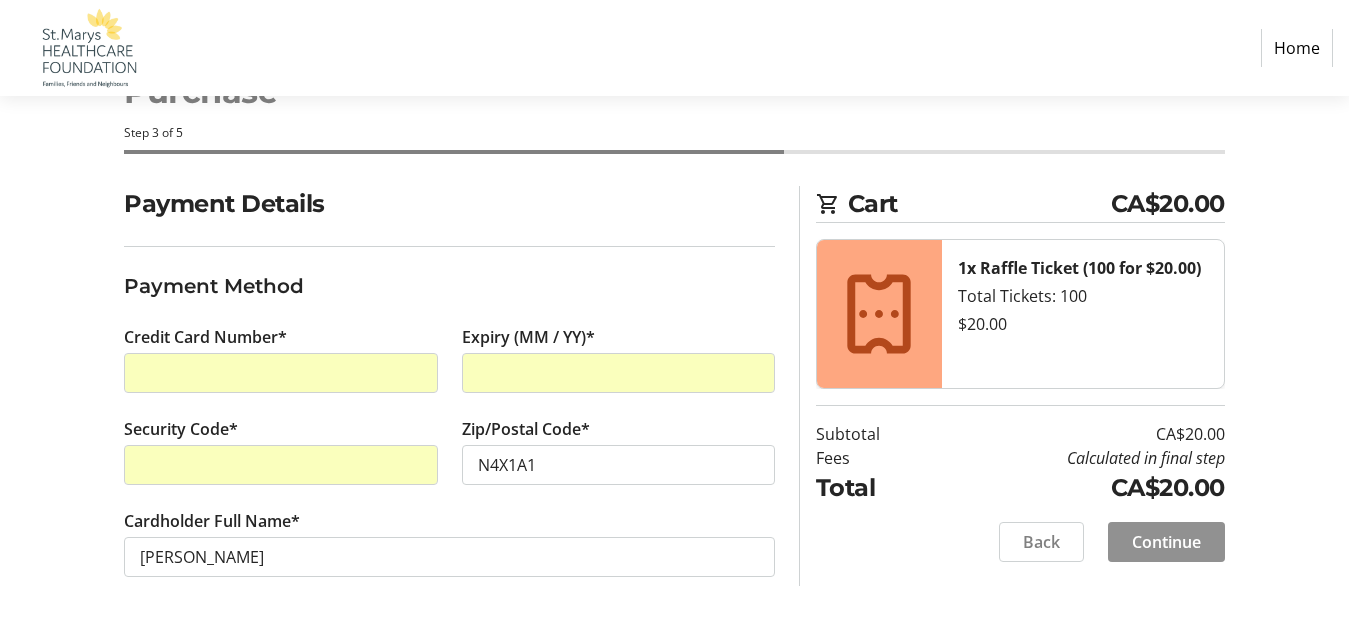 click on "Continue" 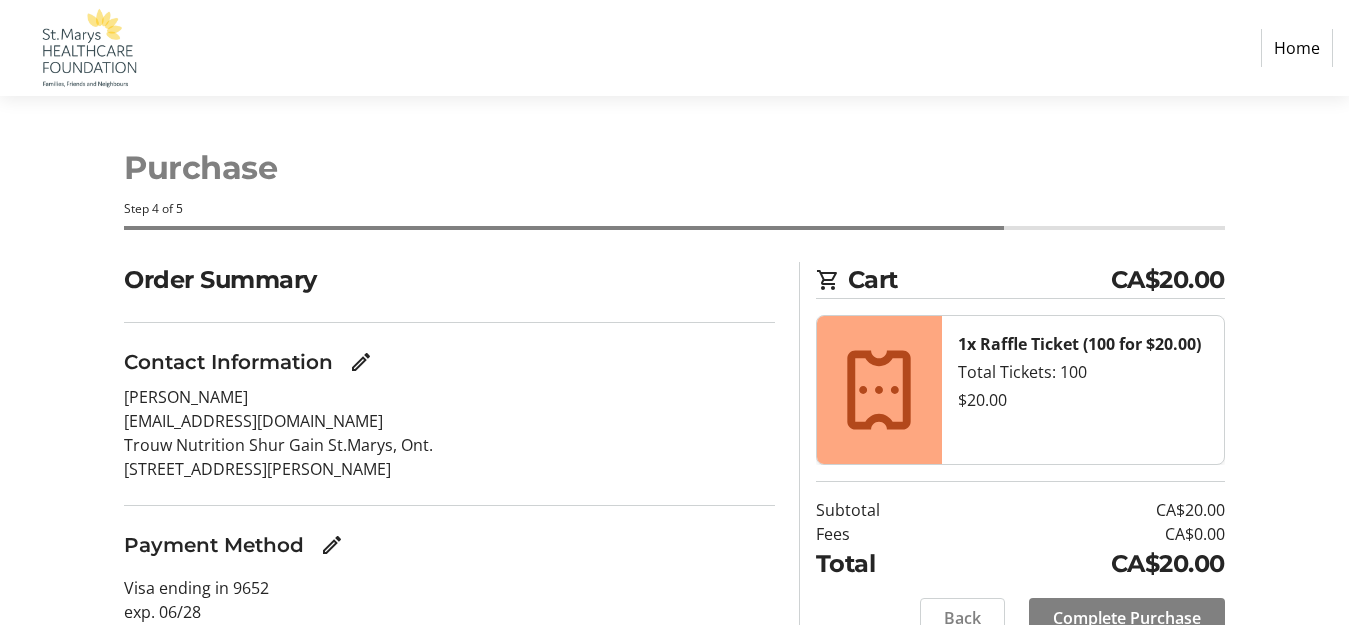 scroll, scrollTop: 89, scrollLeft: 0, axis: vertical 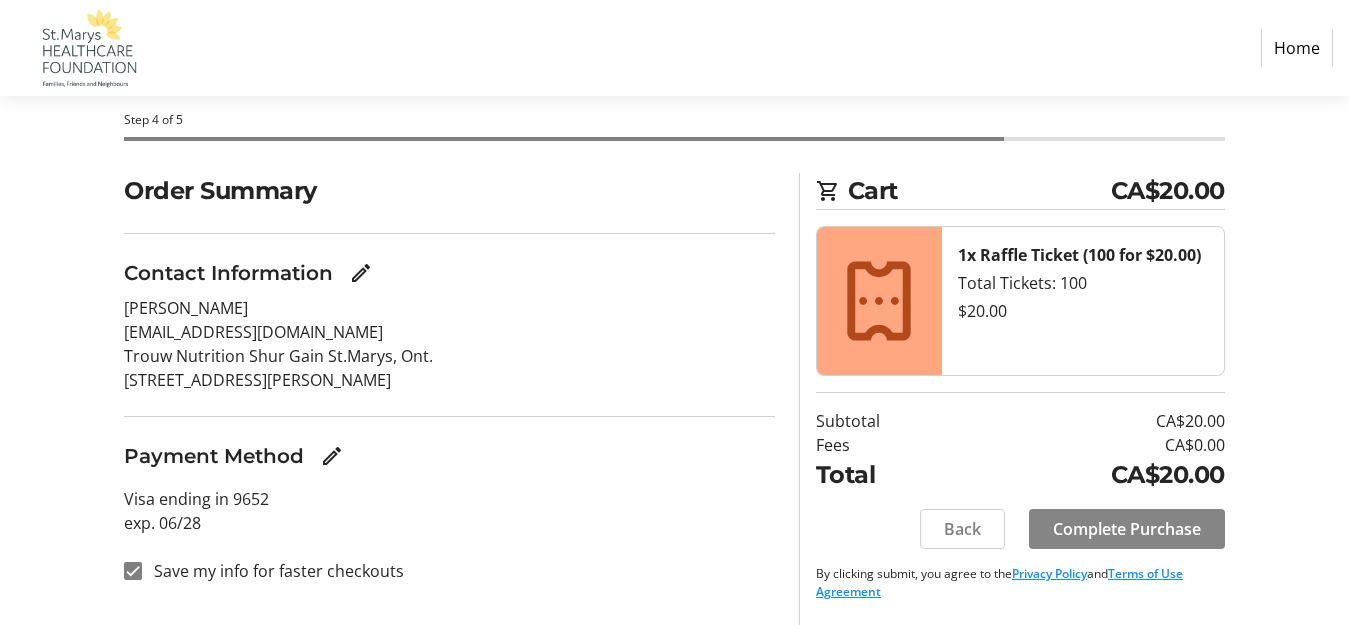 click on "Complete Purchase" 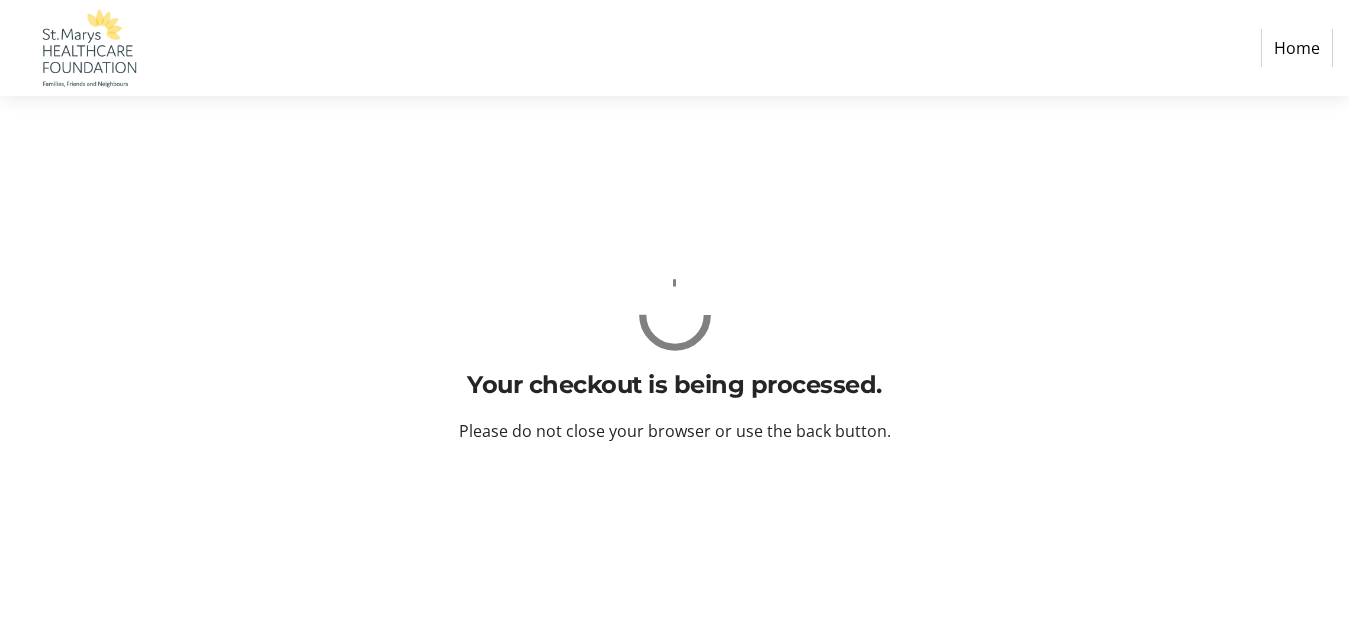 scroll, scrollTop: 0, scrollLeft: 0, axis: both 